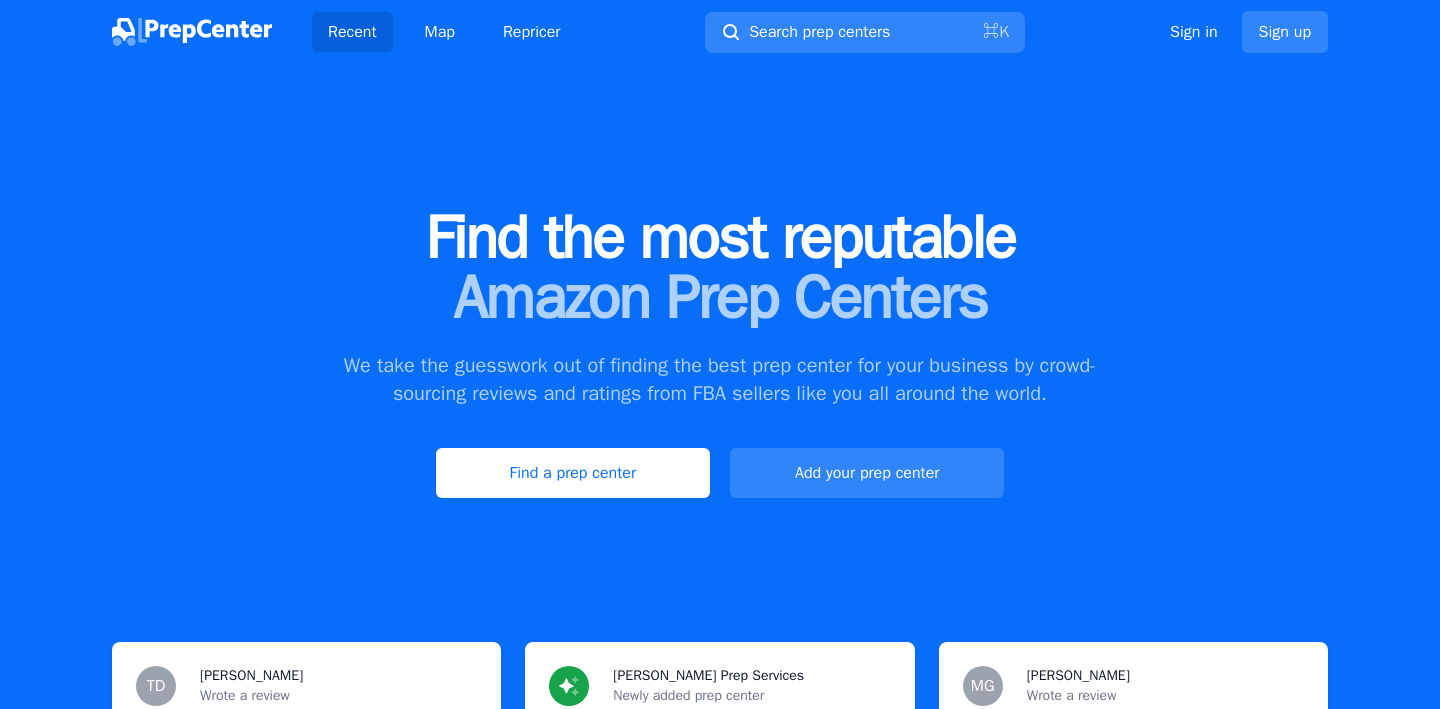 scroll, scrollTop: 0, scrollLeft: 0, axis: both 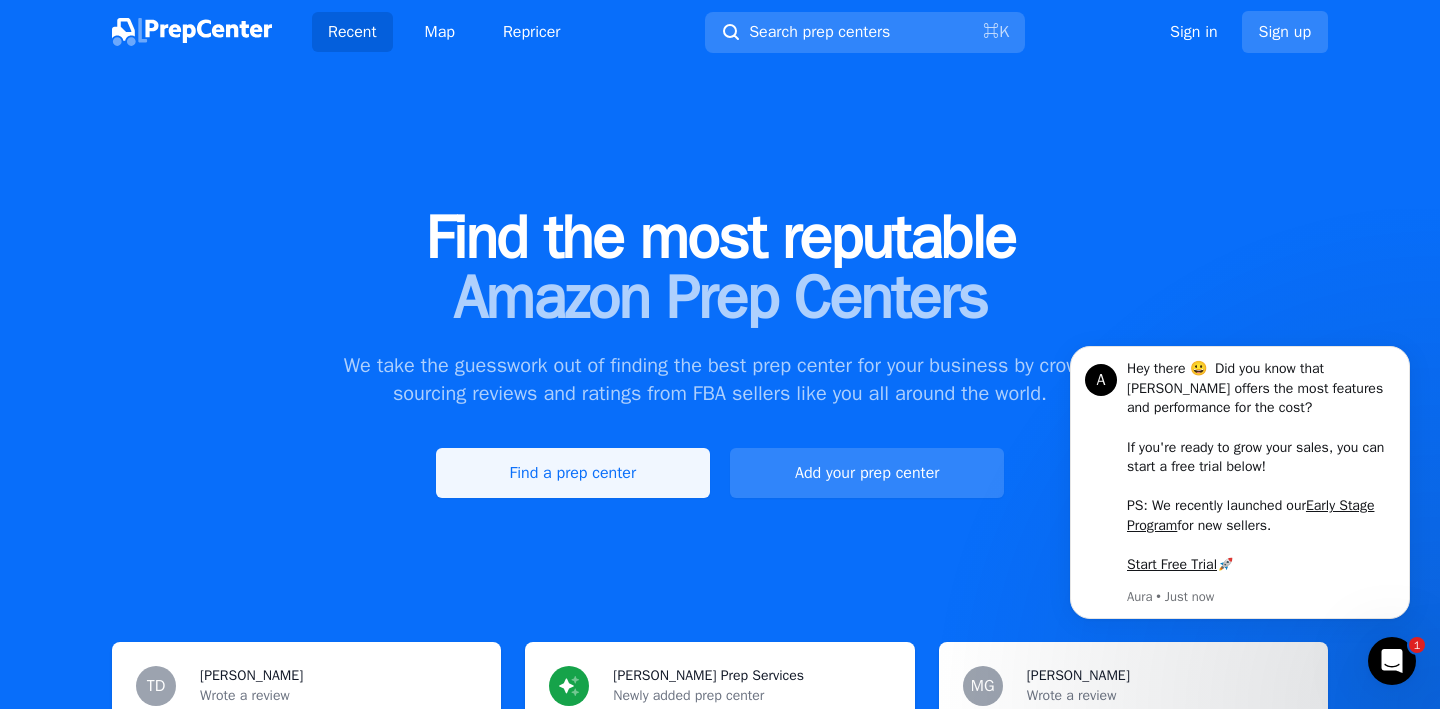 click on "Find a prep center" at bounding box center (573, 473) 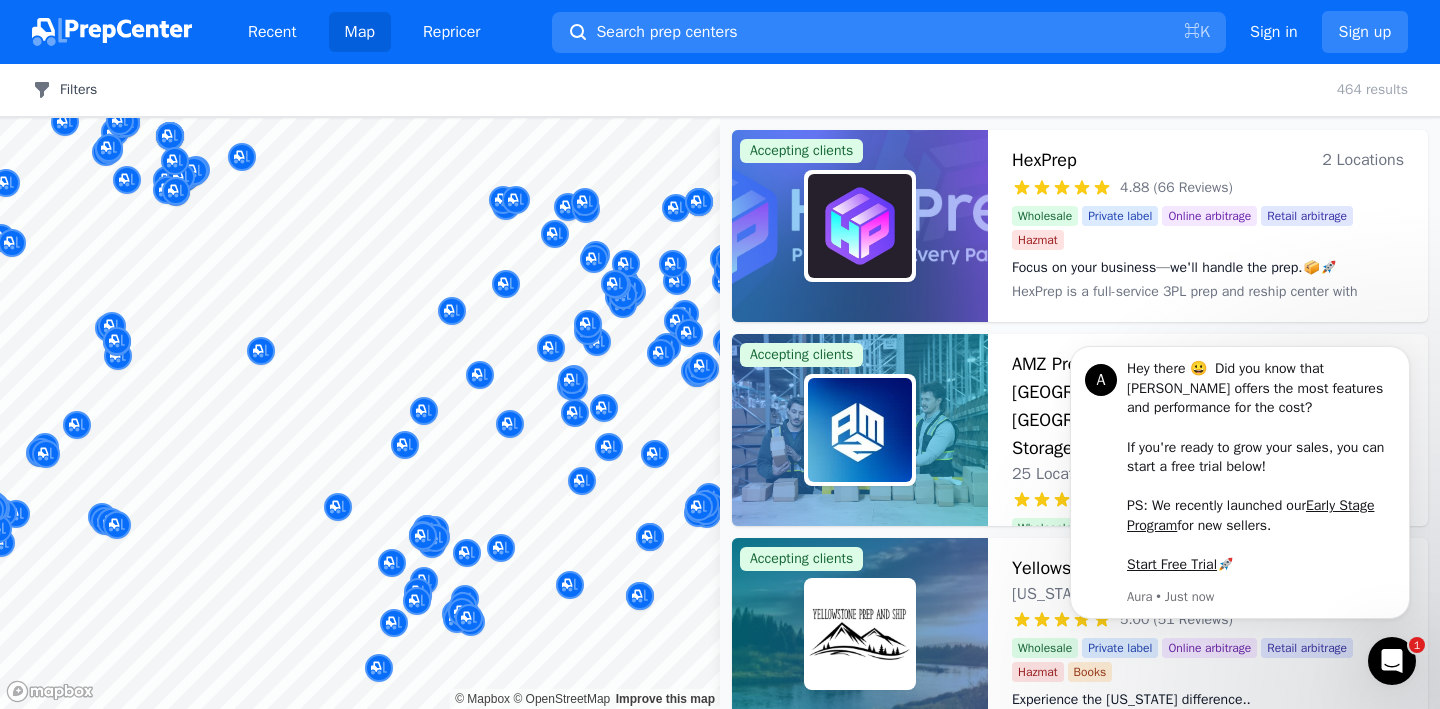 click 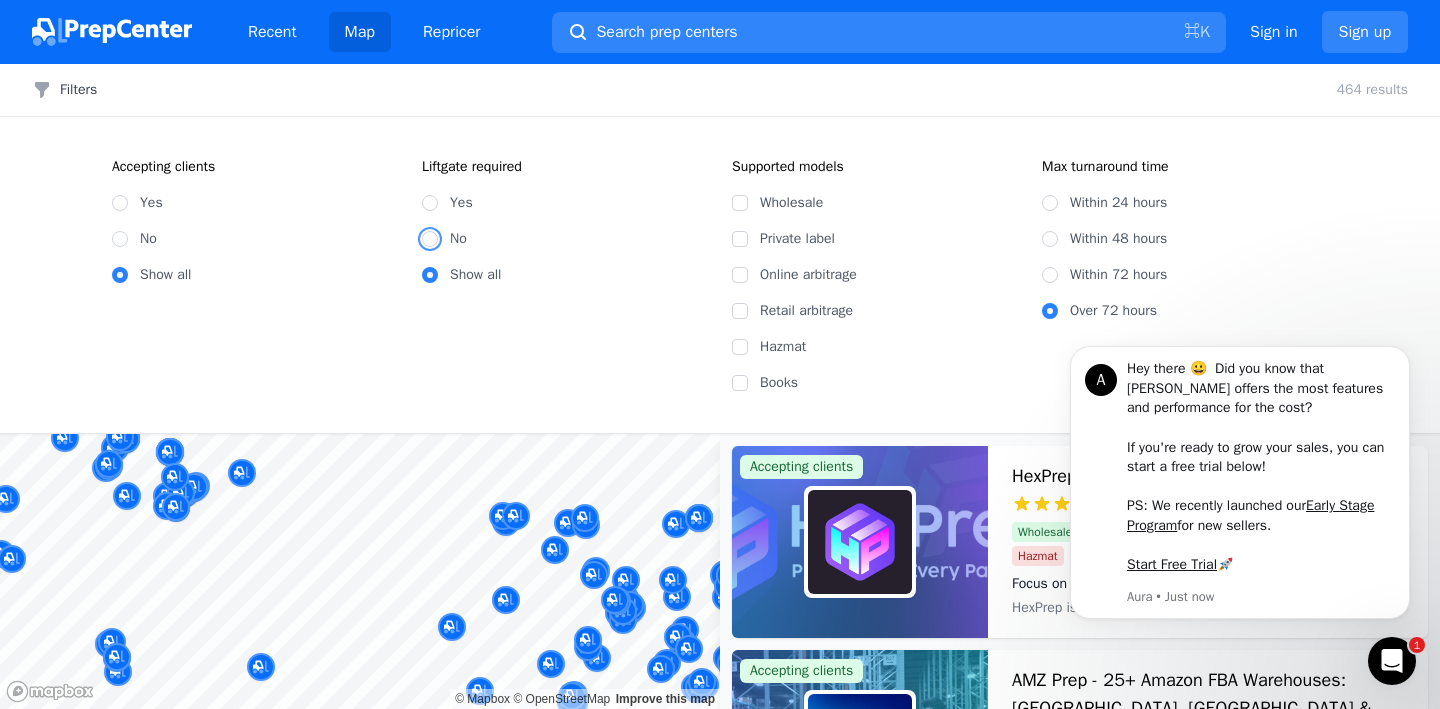click on "No" at bounding box center (430, 239) 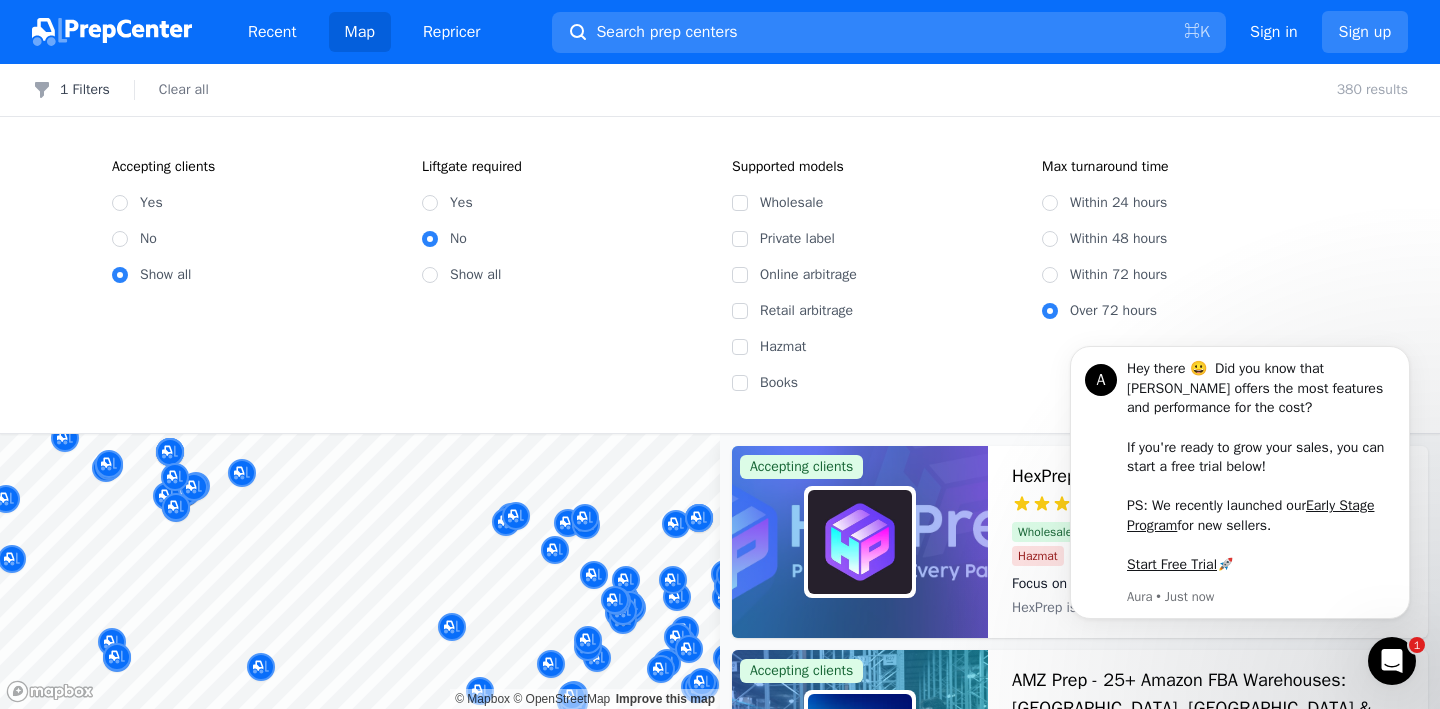click on "Within 48 hours" at bounding box center [1185, 239] 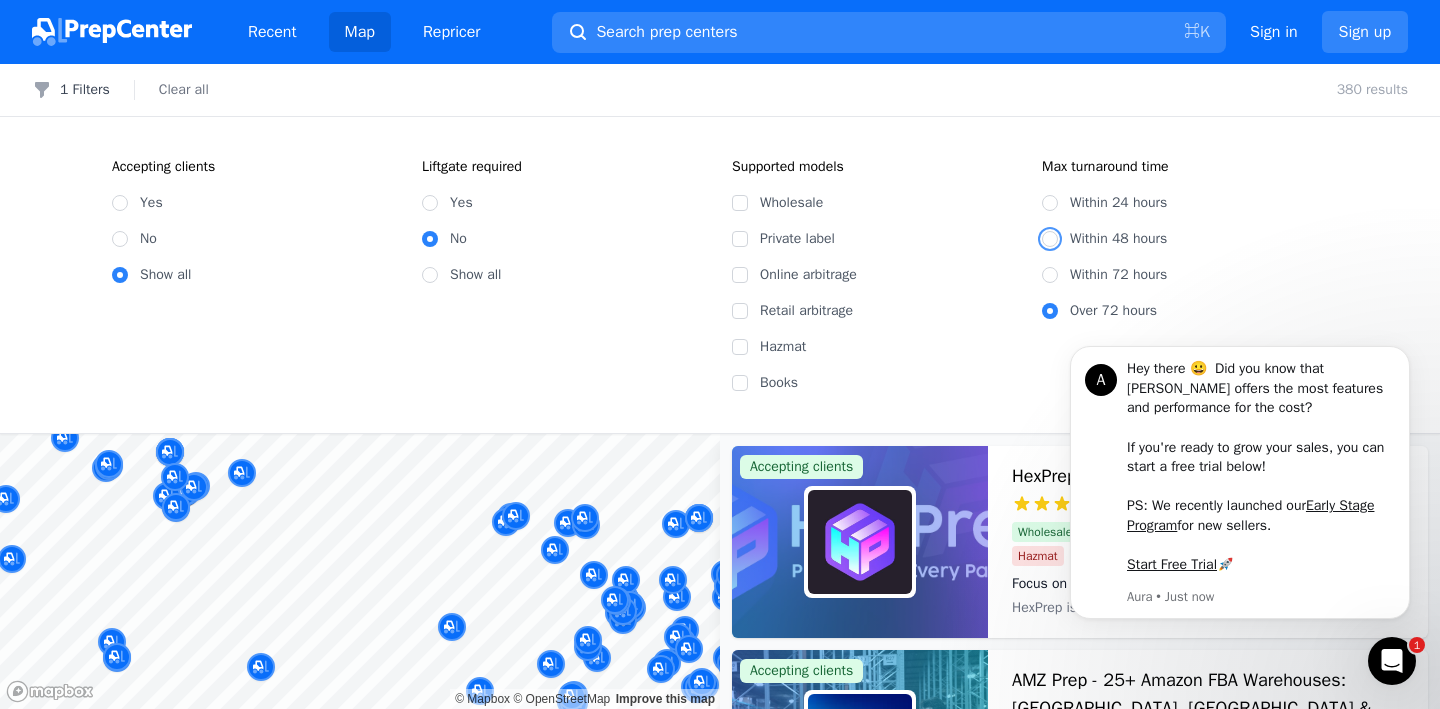 click on "Within 48 hours" at bounding box center [1050, 239] 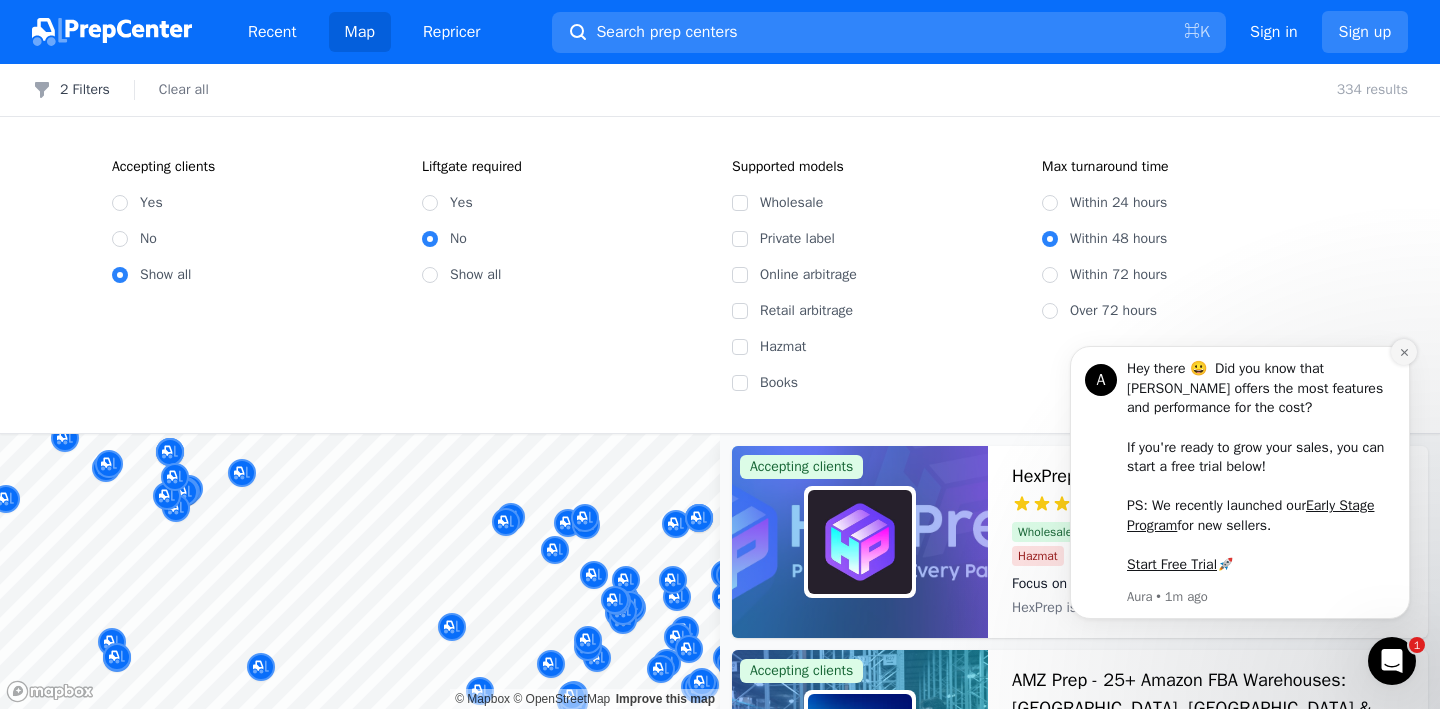 click 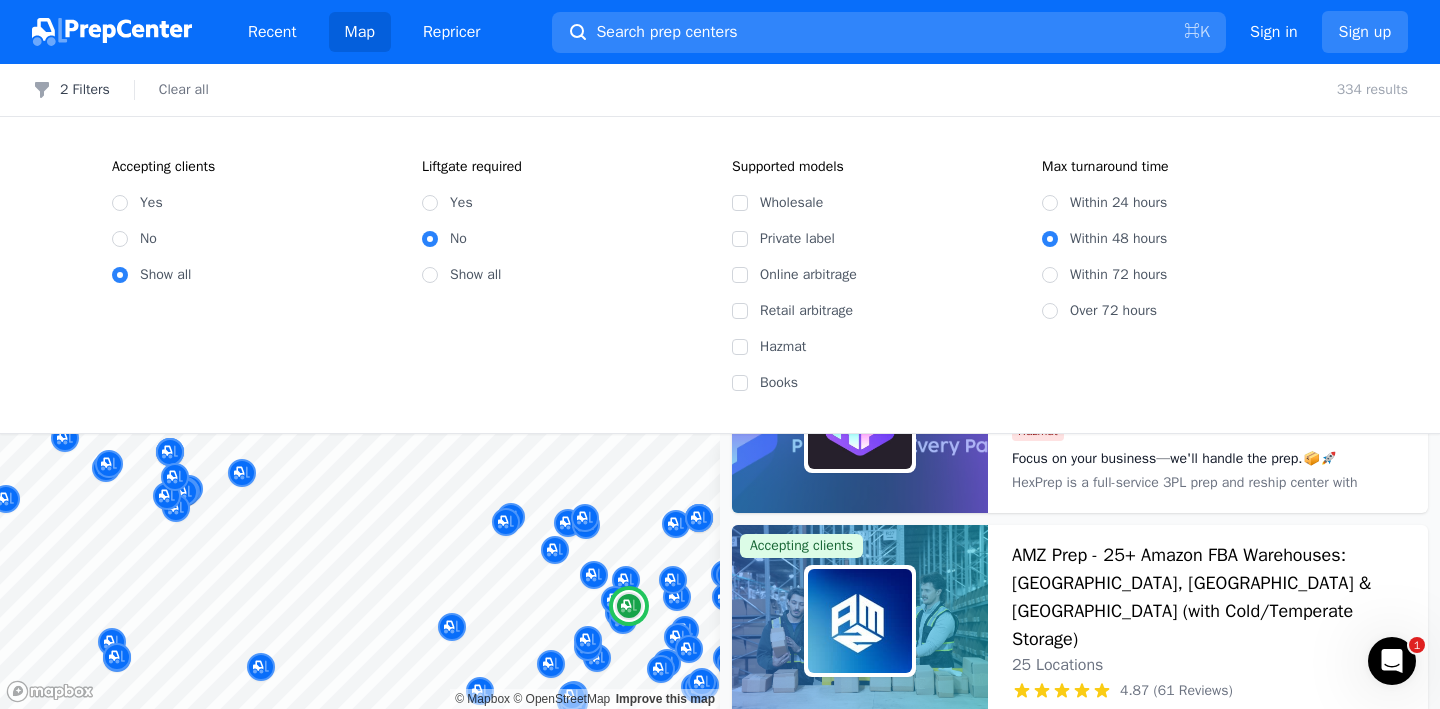 scroll, scrollTop: 116, scrollLeft: 0, axis: vertical 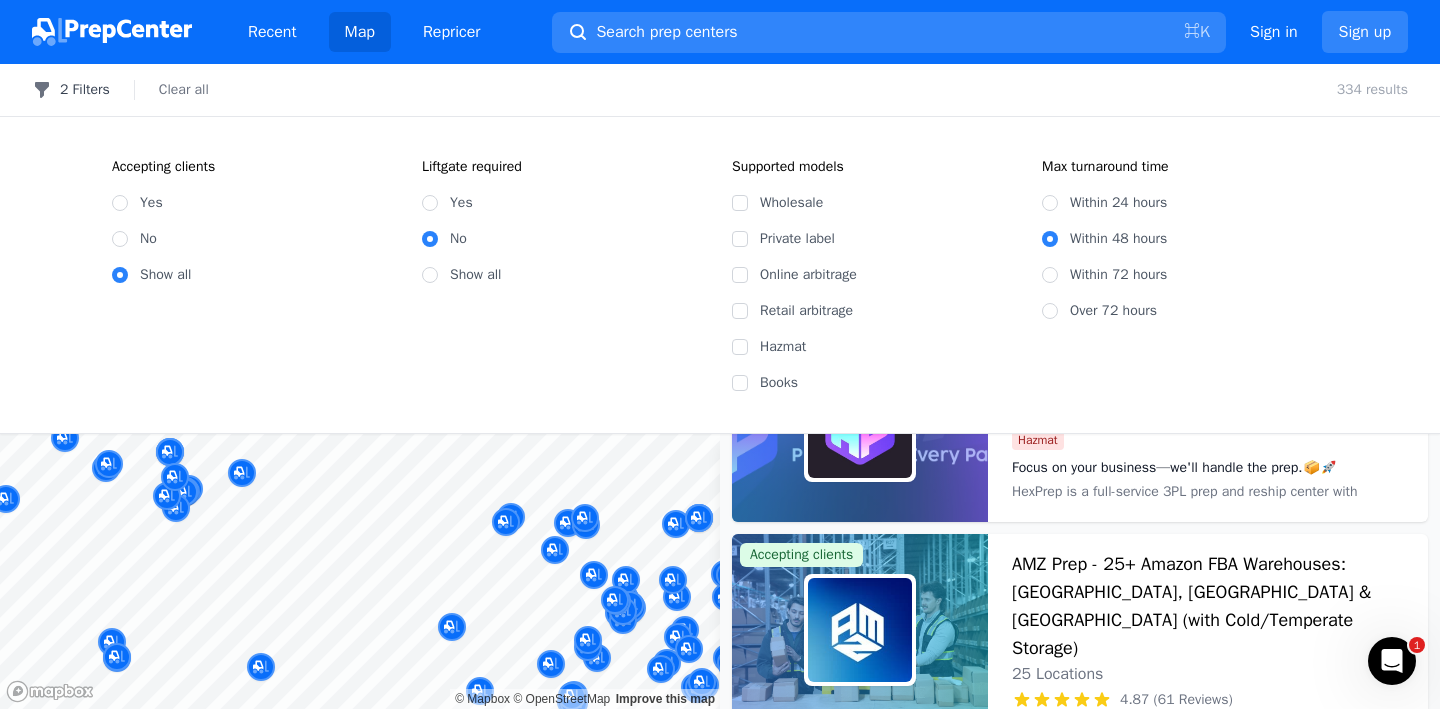 click on "2 Filters" at bounding box center [71, 90] 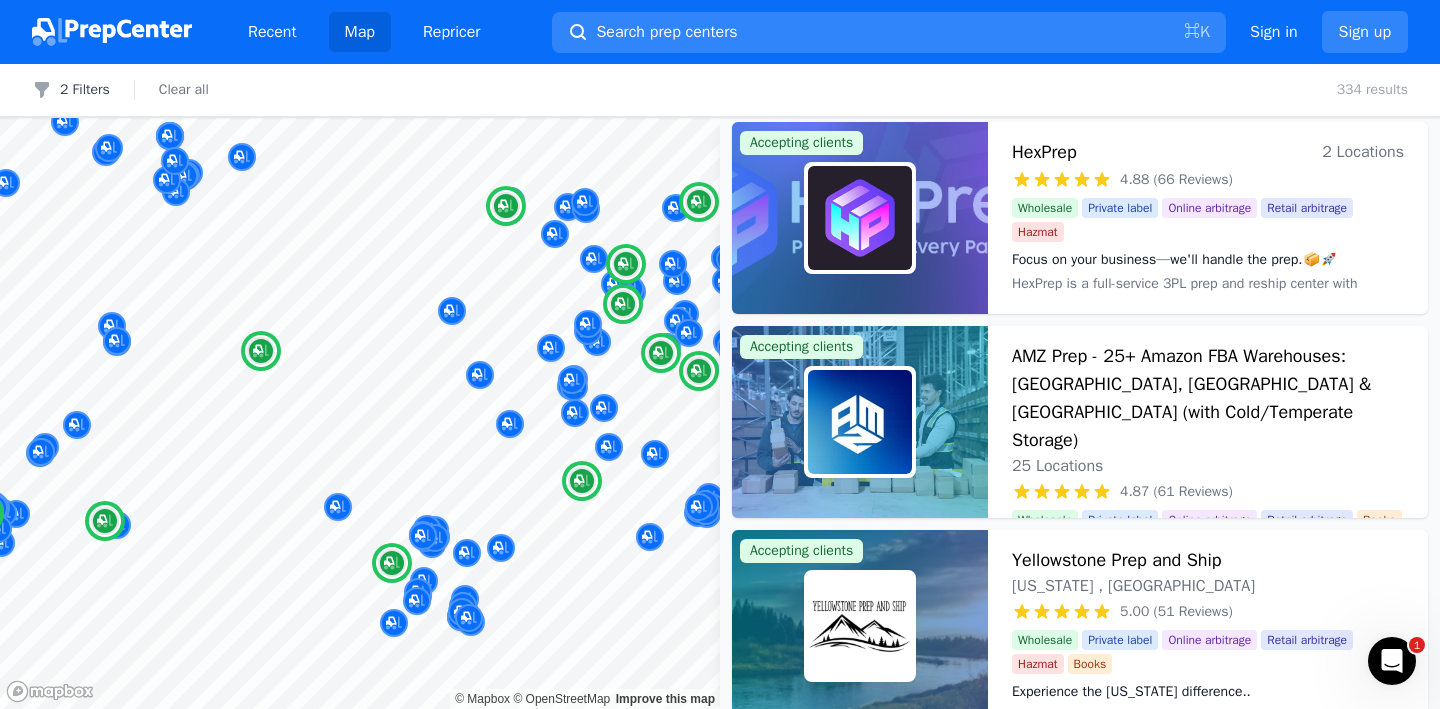 scroll, scrollTop: 0, scrollLeft: 0, axis: both 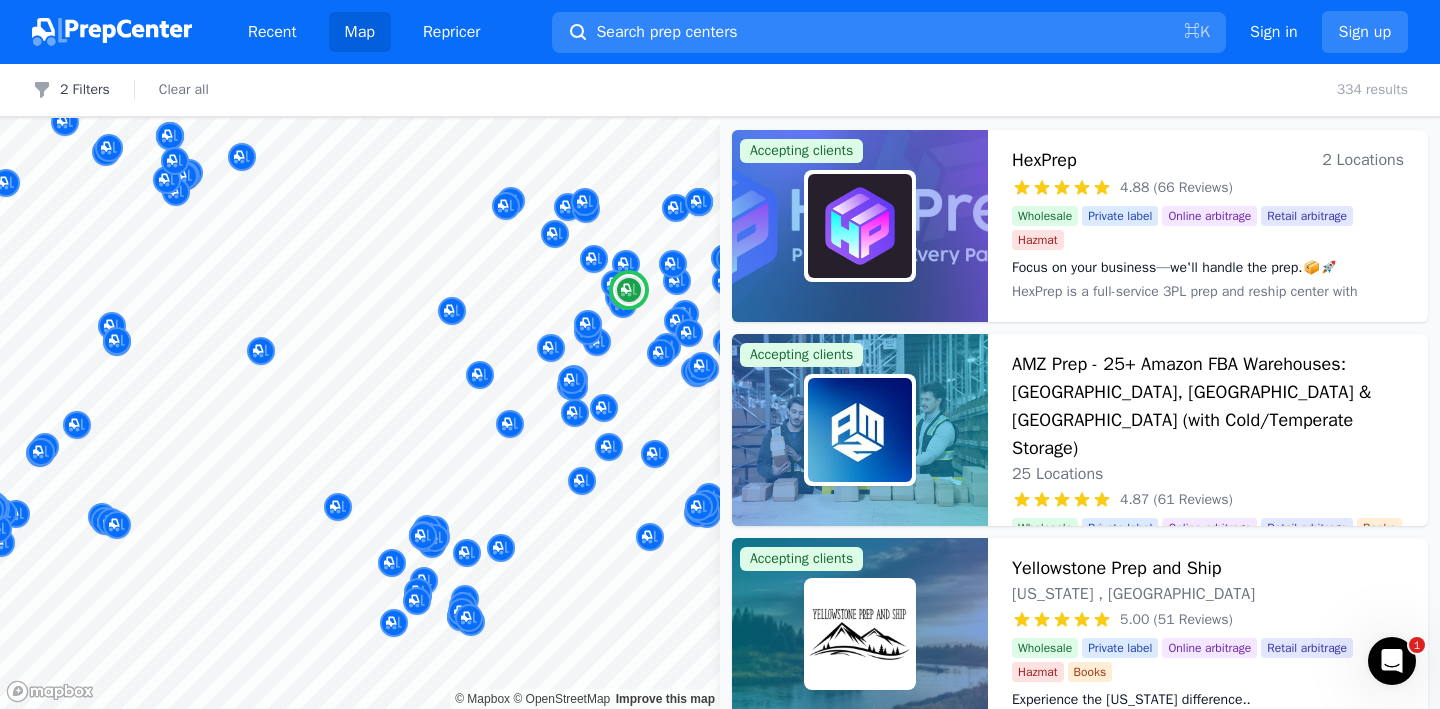click on "Focus on your business—we'll handle the prep.📦🚀" at bounding box center [1208, 268] 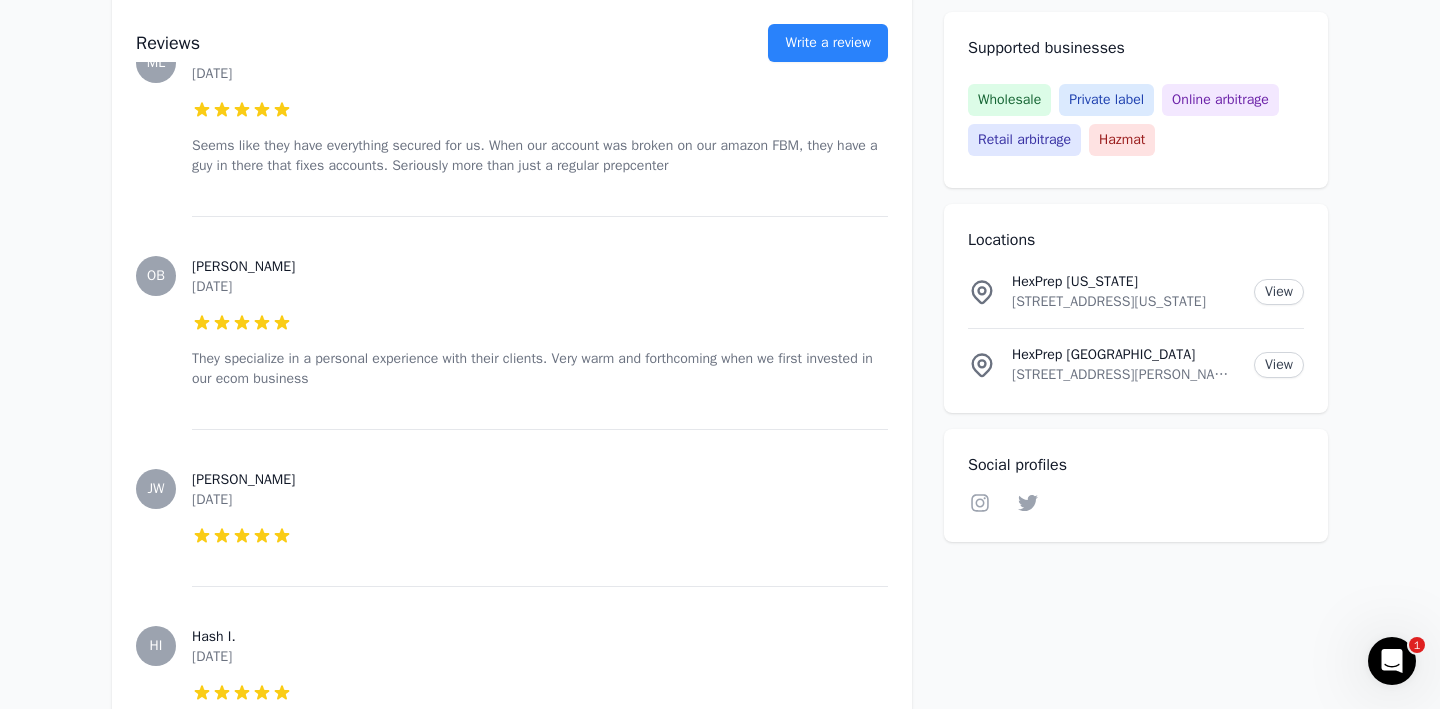 scroll, scrollTop: 4074, scrollLeft: 0, axis: vertical 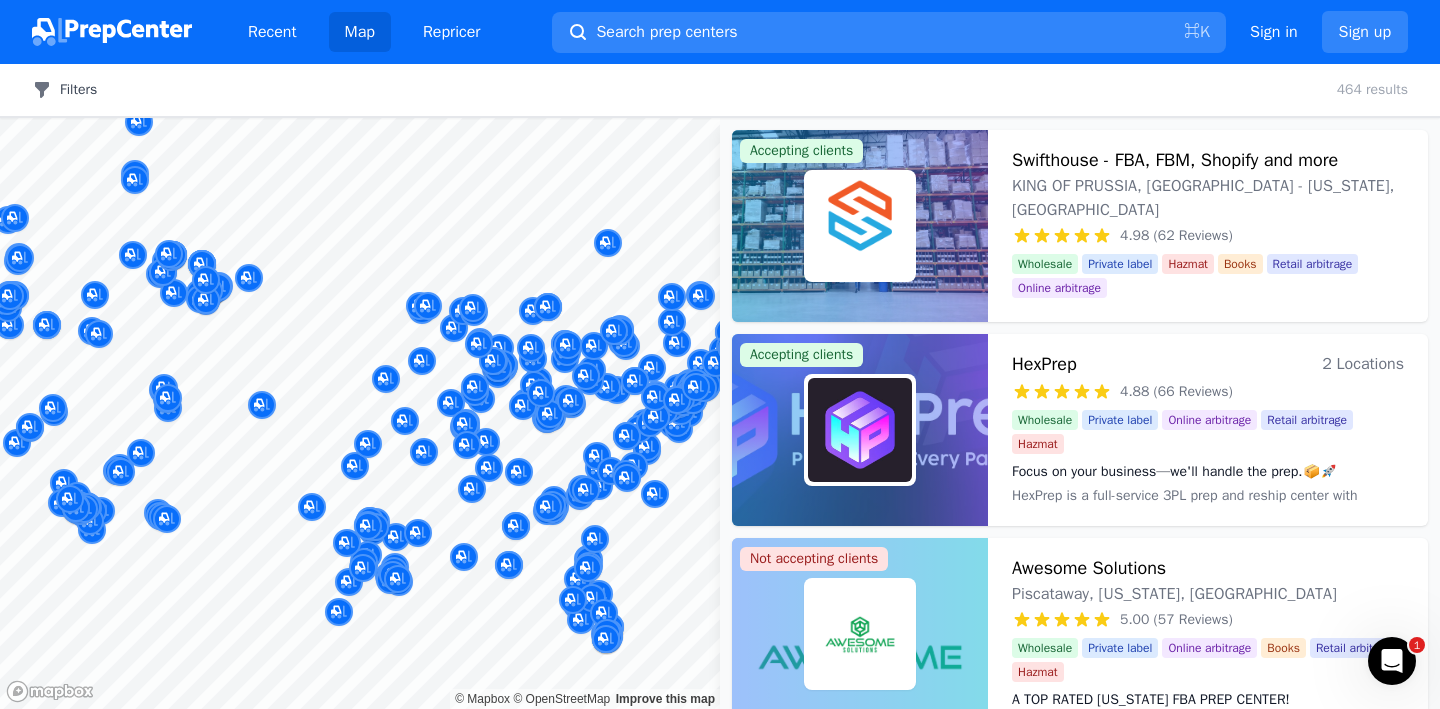 click on "Filters" at bounding box center [64, 90] 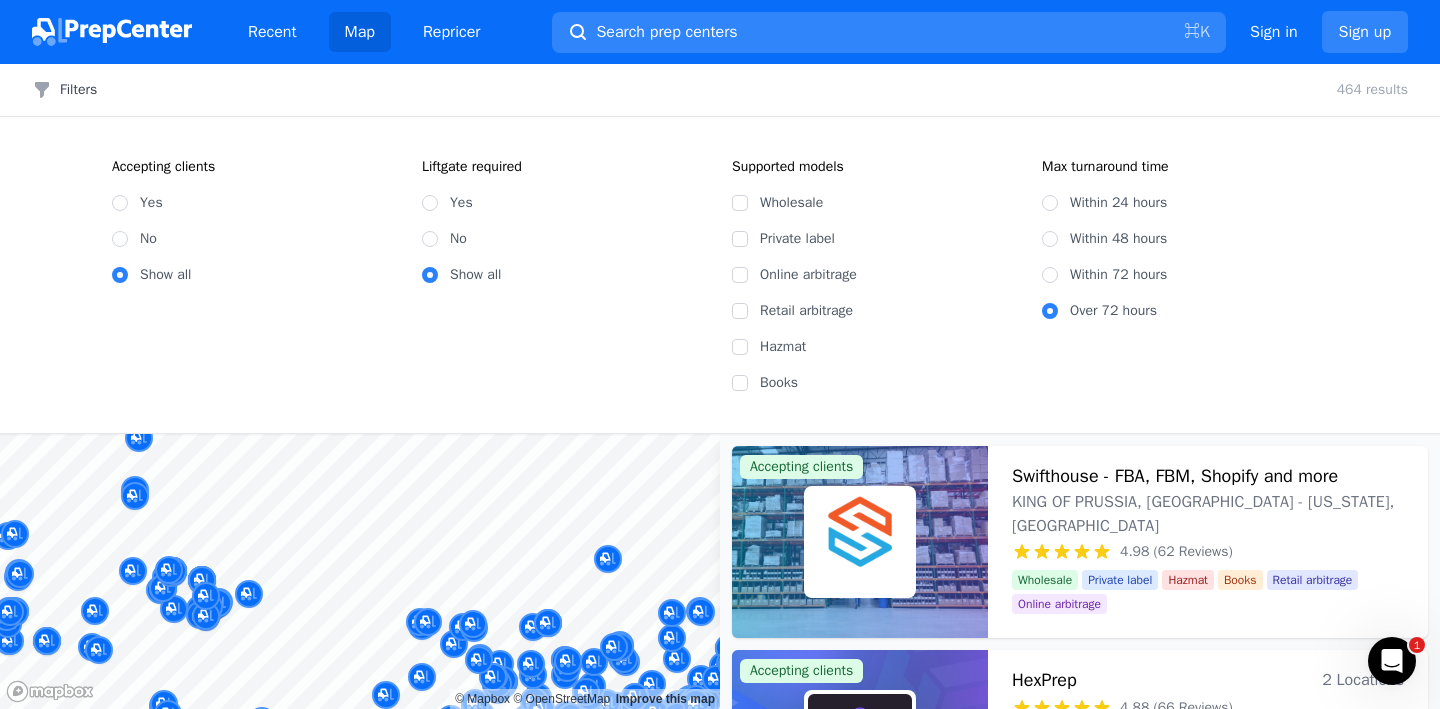 click on "Yes" at bounding box center [461, 203] 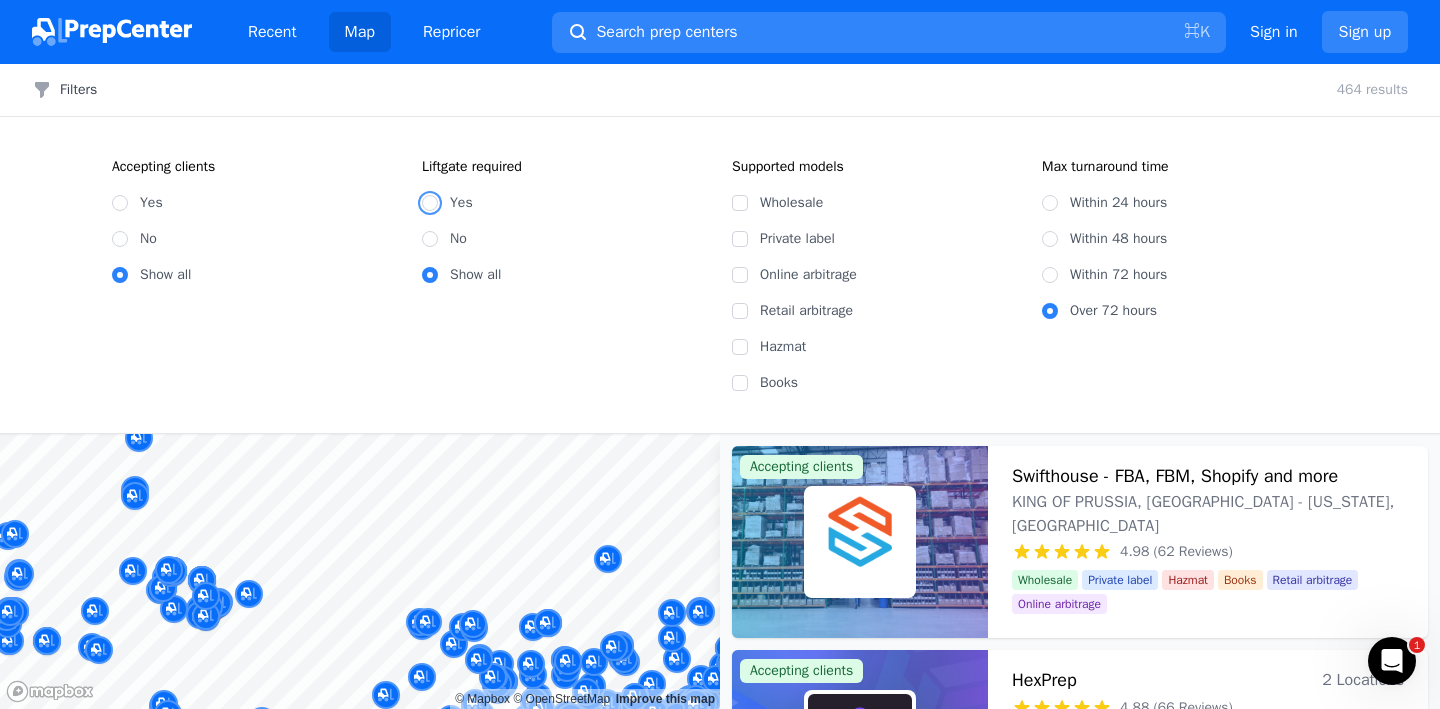 click on "Yes" at bounding box center [430, 203] 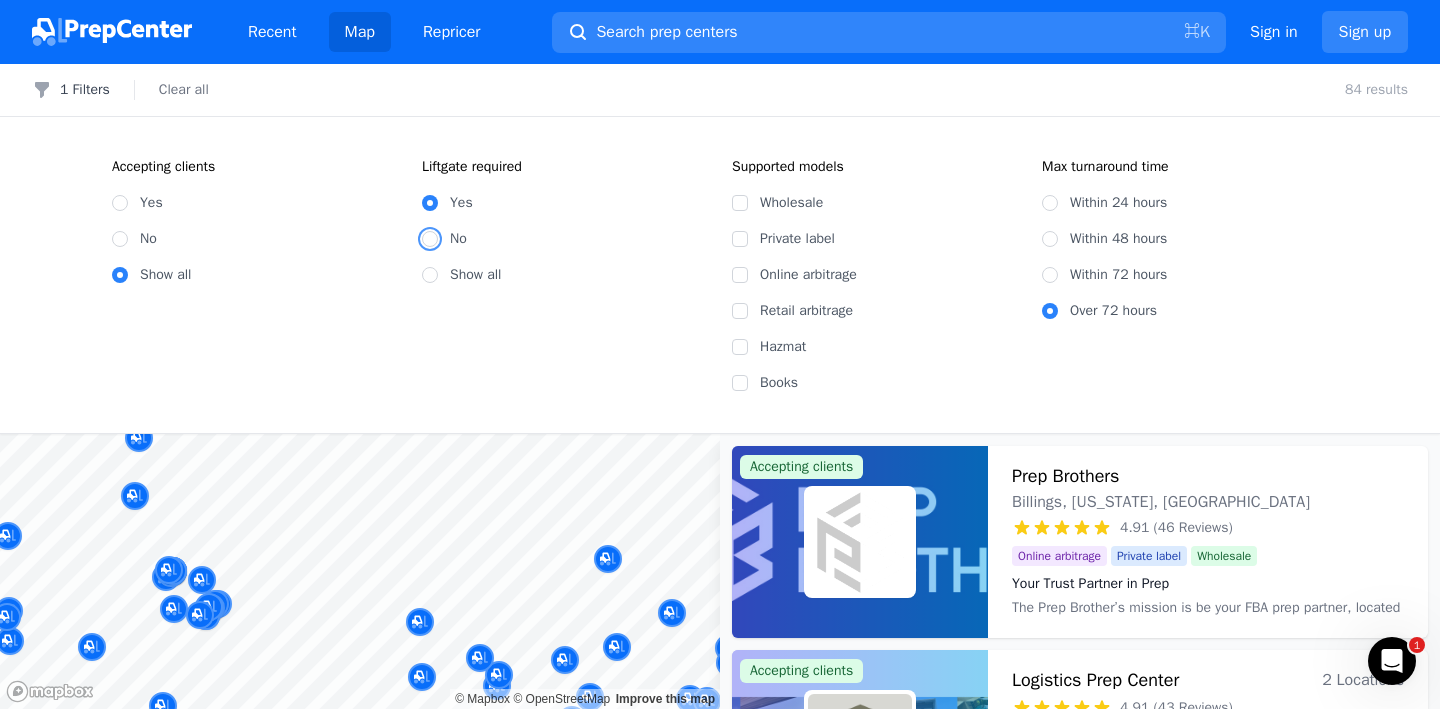 click on "No" at bounding box center (430, 239) 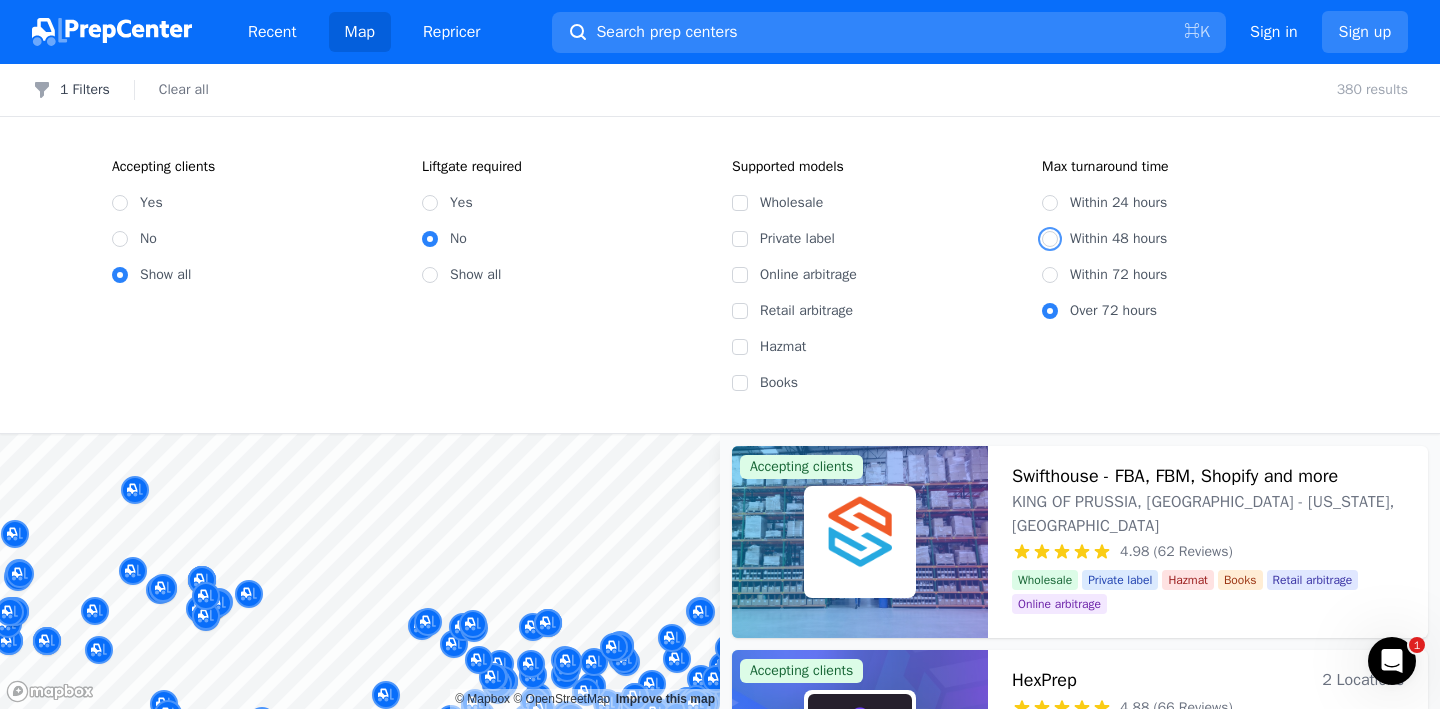 click on "Within 48 hours" at bounding box center (1050, 239) 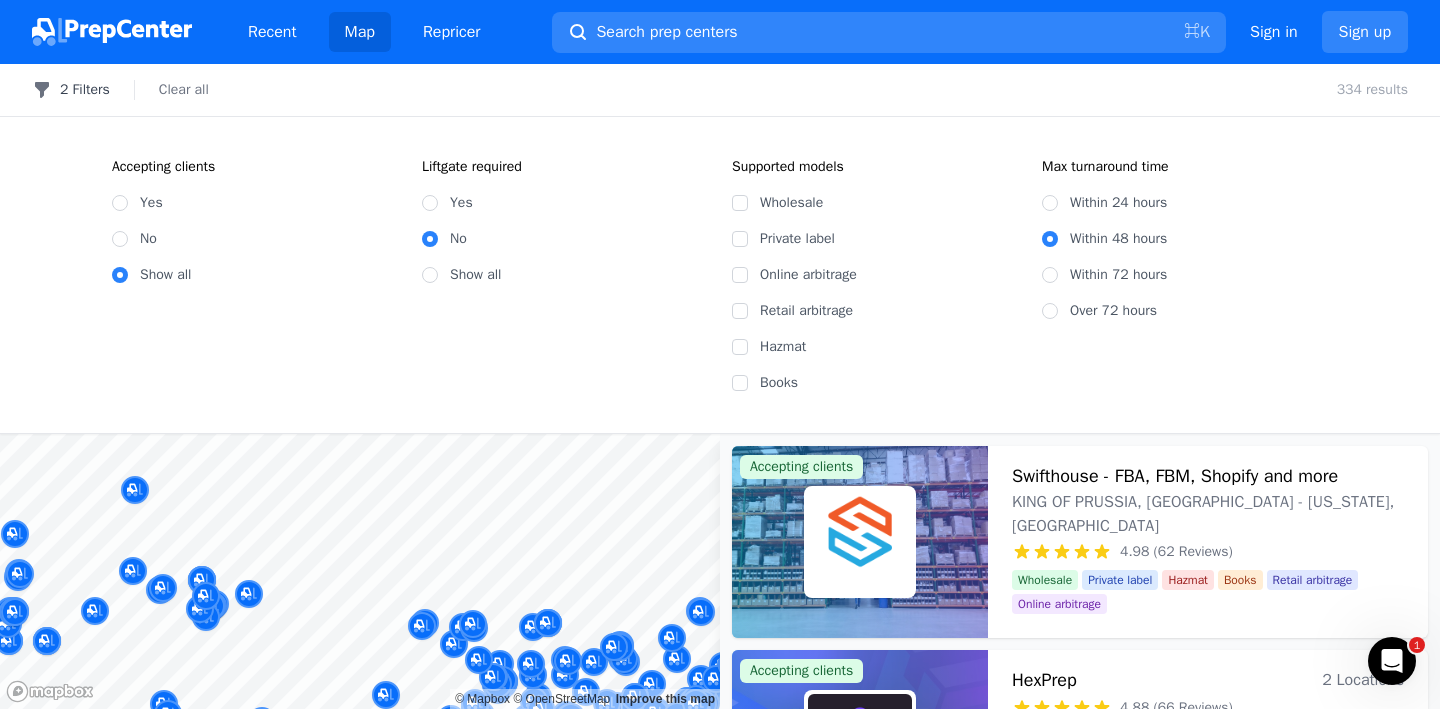 click on "2 Filters" at bounding box center [71, 90] 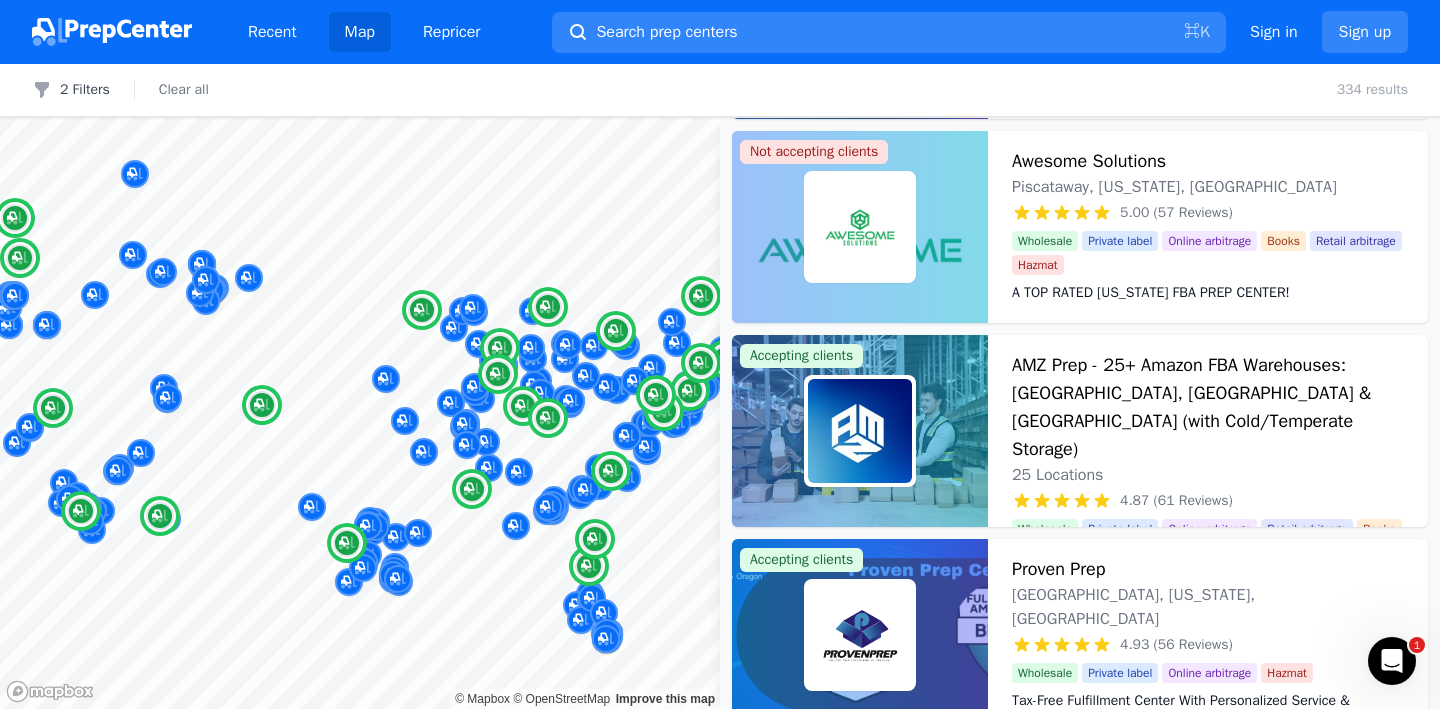 scroll, scrollTop: 412, scrollLeft: 0, axis: vertical 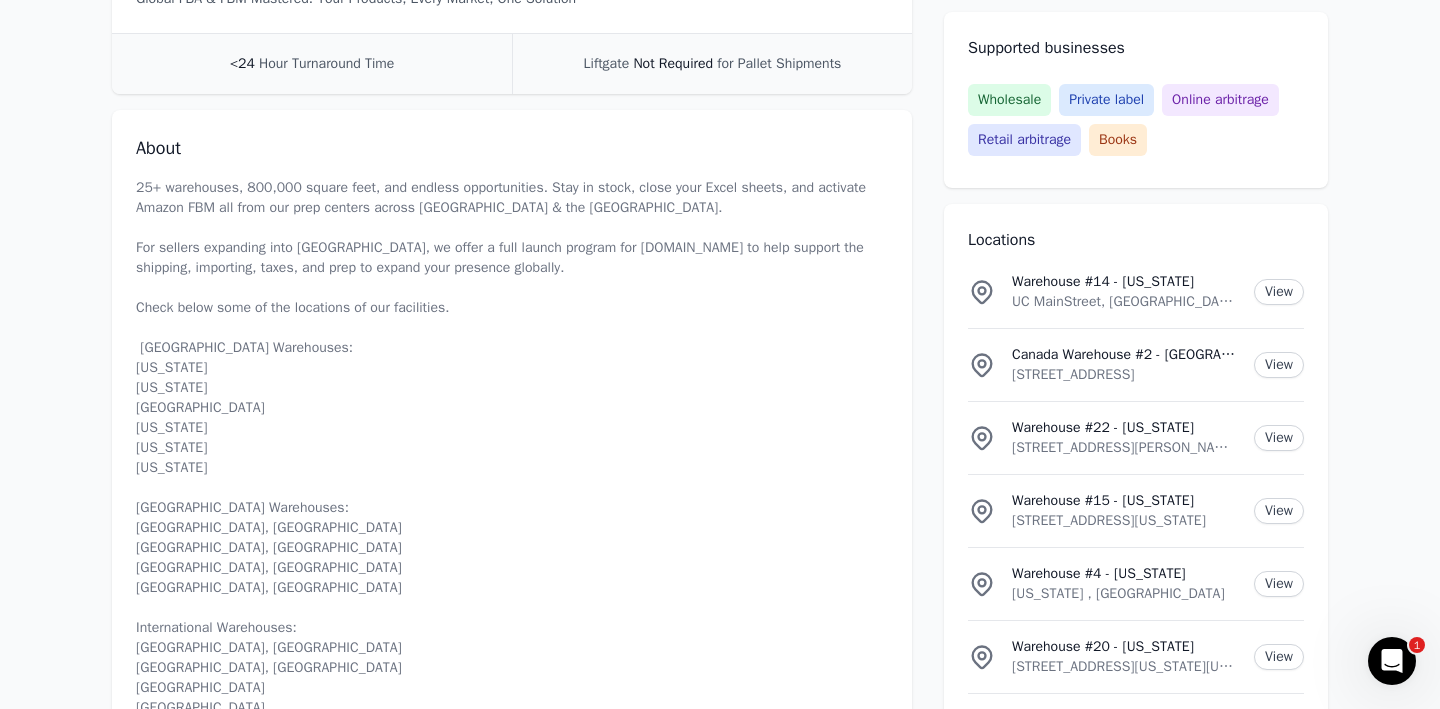 click on "25+ warehouses, 800,000 square feet, and endless opportunities. Stay in stock, close your Excel sheets, and activate Amazon FBM all from our prep centers across [GEOGRAPHIC_DATA] & the [GEOGRAPHIC_DATA].
For sellers expanding into [GEOGRAPHIC_DATA], we offer a full launch program for [DOMAIN_NAME] to help support the shipping, importing, taxes, and prep to expand your presence globally.
Check below some of the locations of our facilities.
[GEOGRAPHIC_DATA] Warehouses:
[US_STATE]
[US_STATE]
[GEOGRAPHIC_DATA]
[US_STATE]
[US_STATE]
[US_STATE]
[GEOGRAPHIC_DATA] Warehouses:
[GEOGRAPHIC_DATA], [GEOGRAPHIC_DATA]
[GEOGRAPHIC_DATA], [GEOGRAPHIC_DATA]
[GEOGRAPHIC_DATA], [GEOGRAPHIC_DATA]
[GEOGRAPHIC_DATA], [GEOGRAPHIC_DATA]
International Warehouses:
[GEOGRAPHIC_DATA], [GEOGRAPHIC_DATA]
[GEOGRAPHIC_DATA], [GEOGRAPHIC_DATA]
[GEOGRAPHIC_DATA]
[GEOGRAPHIC_DATA]
[URL][DOMAIN_NAME]" at bounding box center [512, 468] 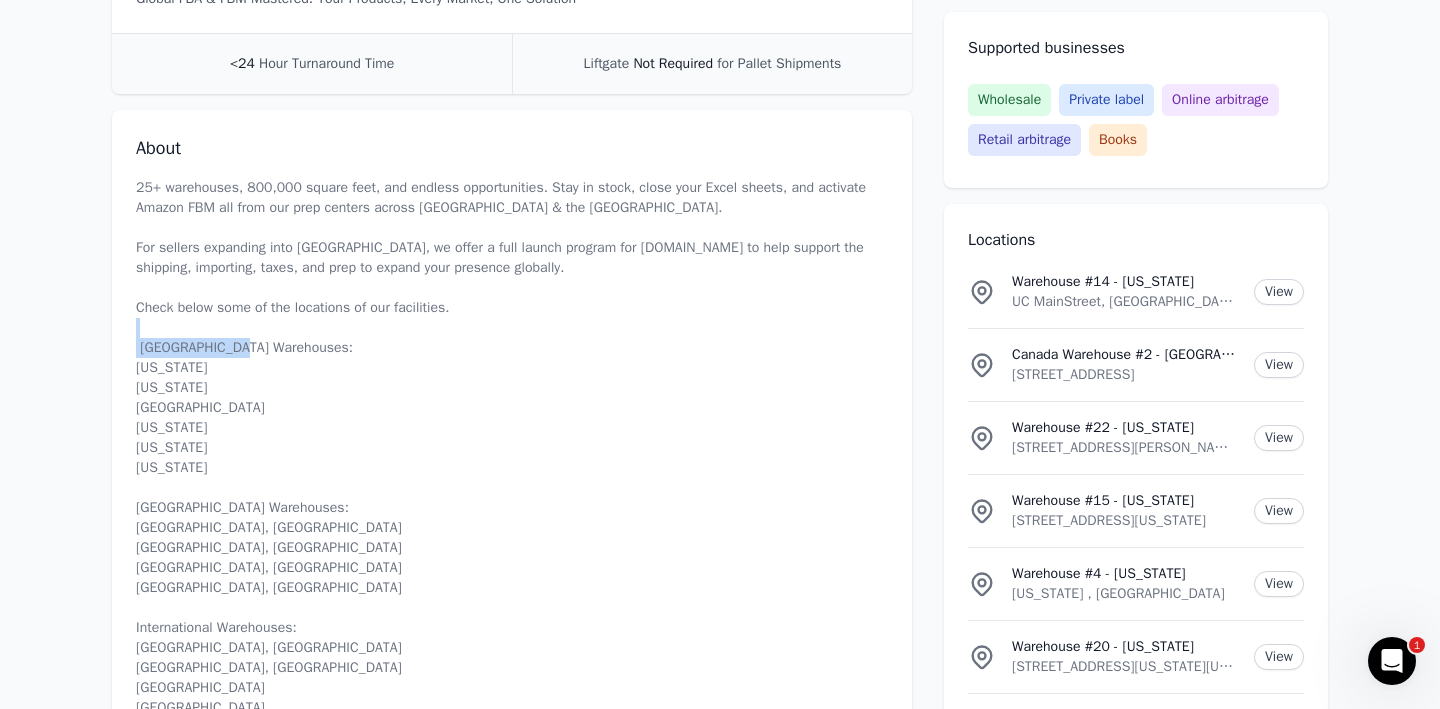 drag, startPoint x: 188, startPoint y: 376, endPoint x: 128, endPoint y: 362, distance: 61.611687 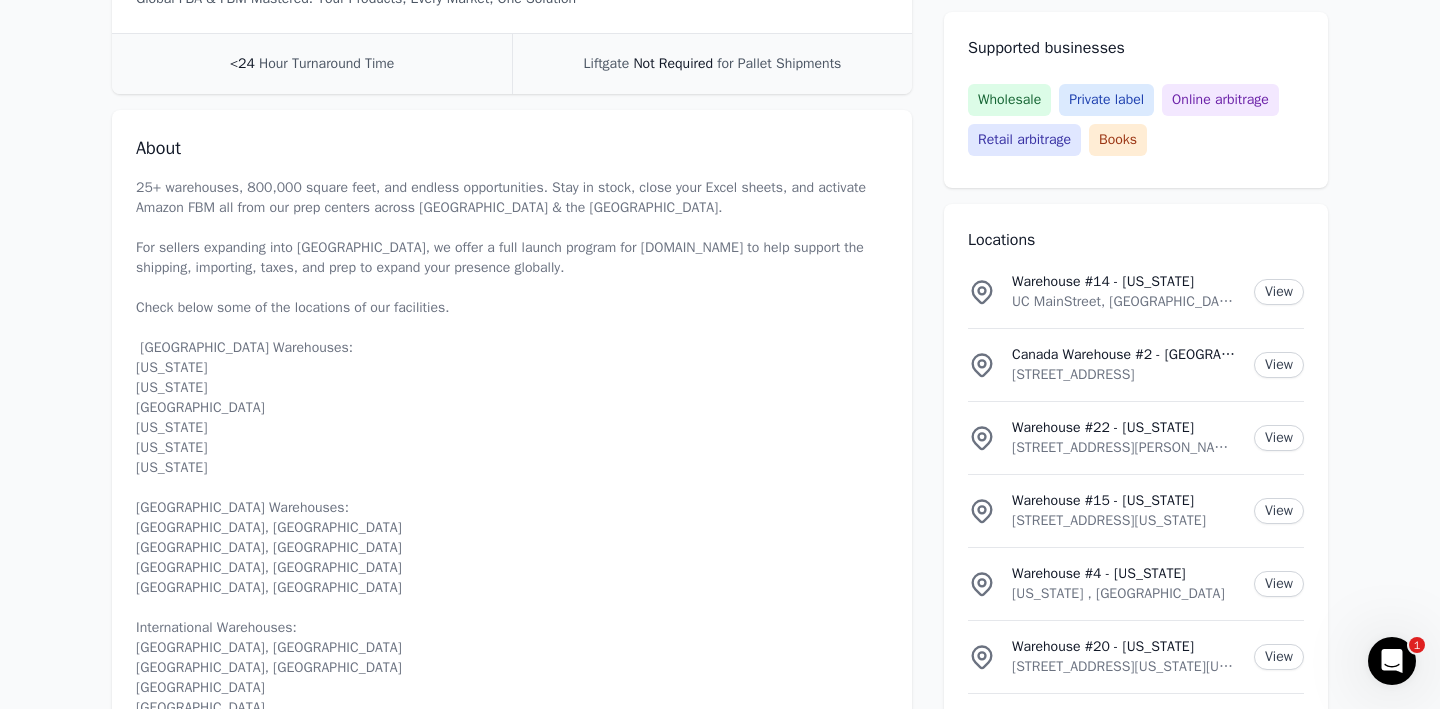 click on "25+ warehouses, 800,000 square feet, and endless opportunities. Stay in stock, close your Excel sheets, and activate Amazon FBM all from our prep centers across [GEOGRAPHIC_DATA] & the [GEOGRAPHIC_DATA].
For sellers expanding into [GEOGRAPHIC_DATA], we offer a full launch program for [DOMAIN_NAME] to help support the shipping, importing, taxes, and prep to expand your presence globally.
Check below some of the locations of our facilities.
[GEOGRAPHIC_DATA] Warehouses:
[US_STATE]
[US_STATE]
[GEOGRAPHIC_DATA]
[US_STATE]
[US_STATE]
[US_STATE]
[GEOGRAPHIC_DATA] Warehouses:
[GEOGRAPHIC_DATA], [GEOGRAPHIC_DATA]
[GEOGRAPHIC_DATA], [GEOGRAPHIC_DATA]
[GEOGRAPHIC_DATA], [GEOGRAPHIC_DATA]
[GEOGRAPHIC_DATA], [GEOGRAPHIC_DATA]
International Warehouses:
[GEOGRAPHIC_DATA], [GEOGRAPHIC_DATA]
[GEOGRAPHIC_DATA], [GEOGRAPHIC_DATA]
[GEOGRAPHIC_DATA]
[GEOGRAPHIC_DATA]
[URL][DOMAIN_NAME]" at bounding box center [512, 468] 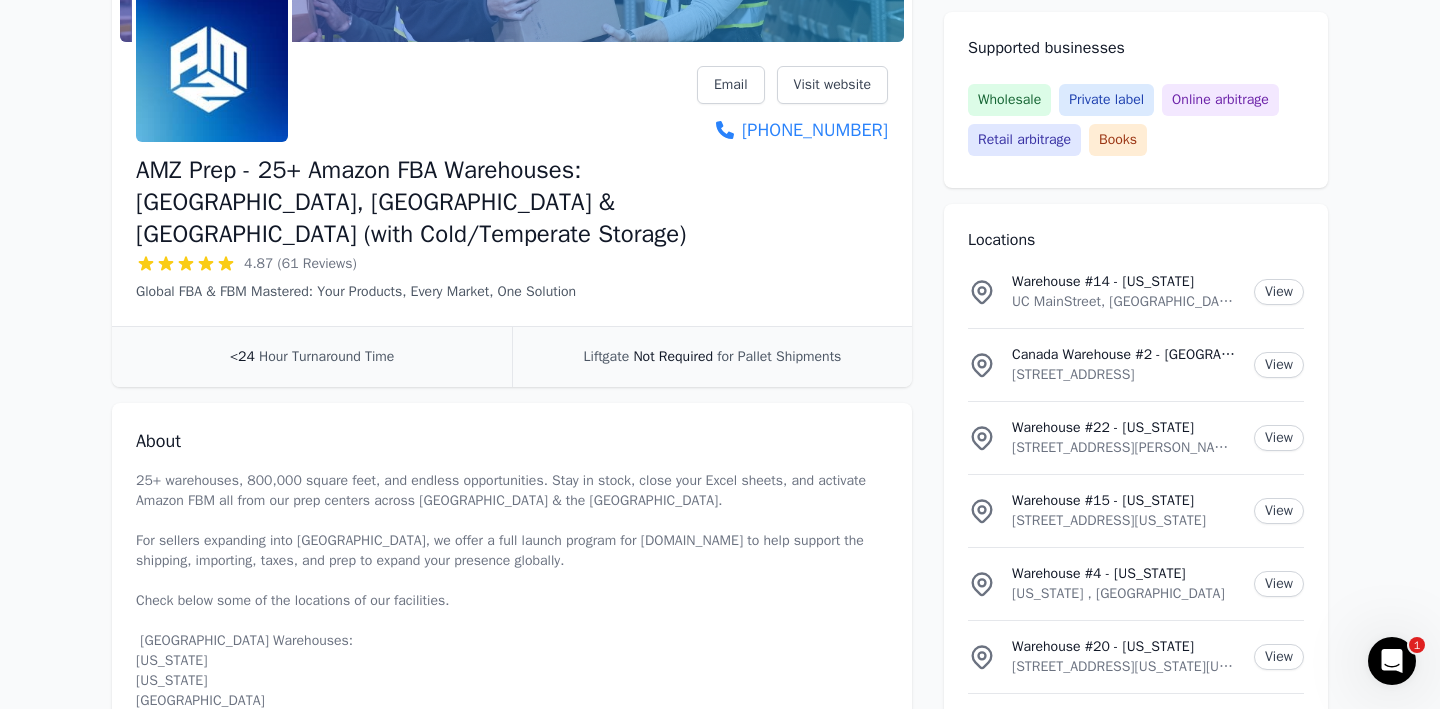 scroll, scrollTop: 292, scrollLeft: 0, axis: vertical 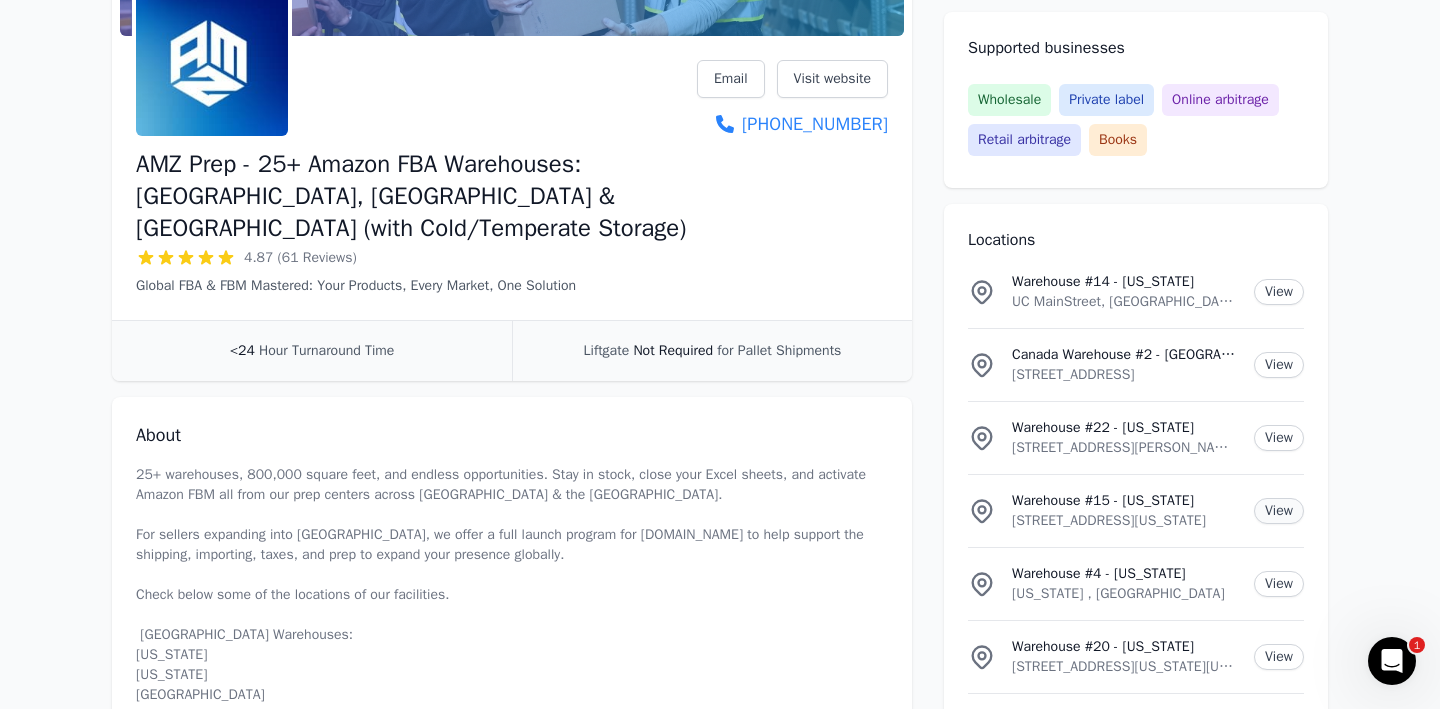 click on "View" at bounding box center [1279, 511] 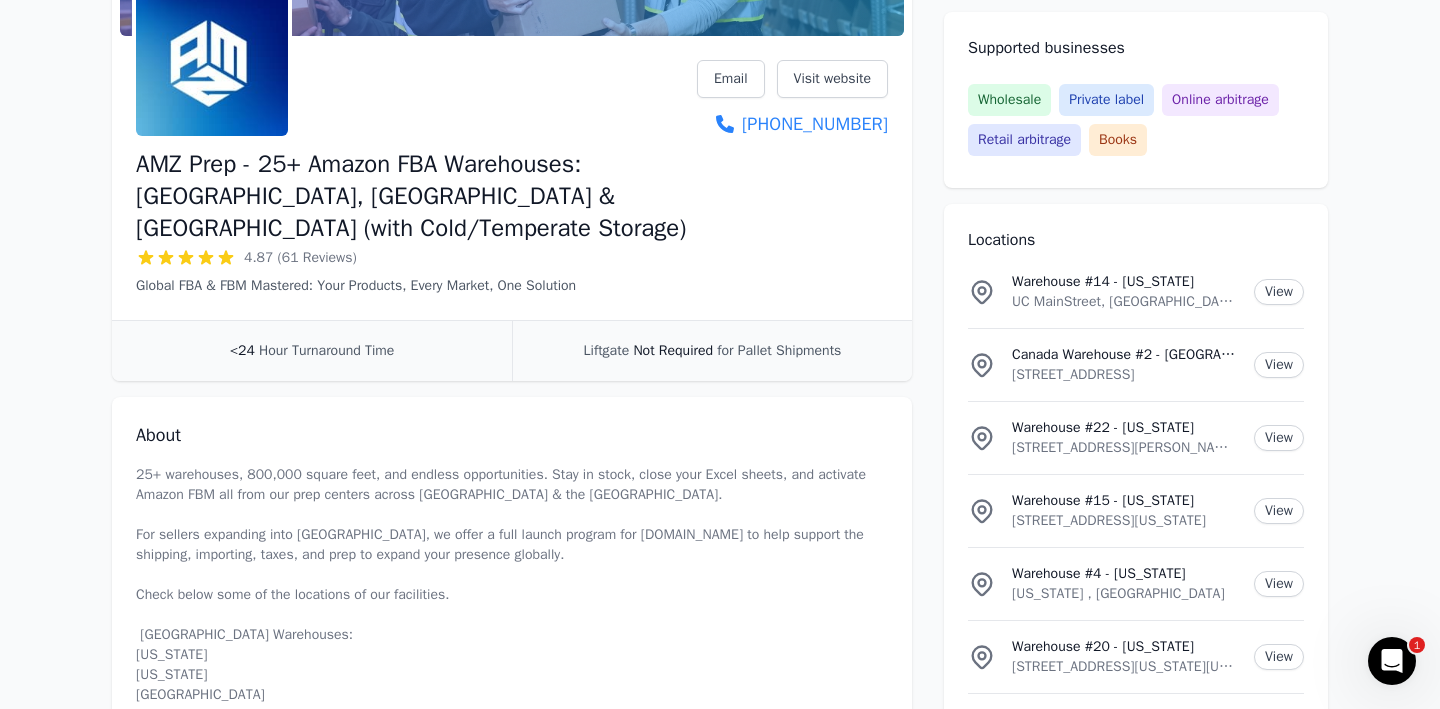 drag, startPoint x: 1012, startPoint y: 523, endPoint x: 1221, endPoint y: 528, distance: 209.0598 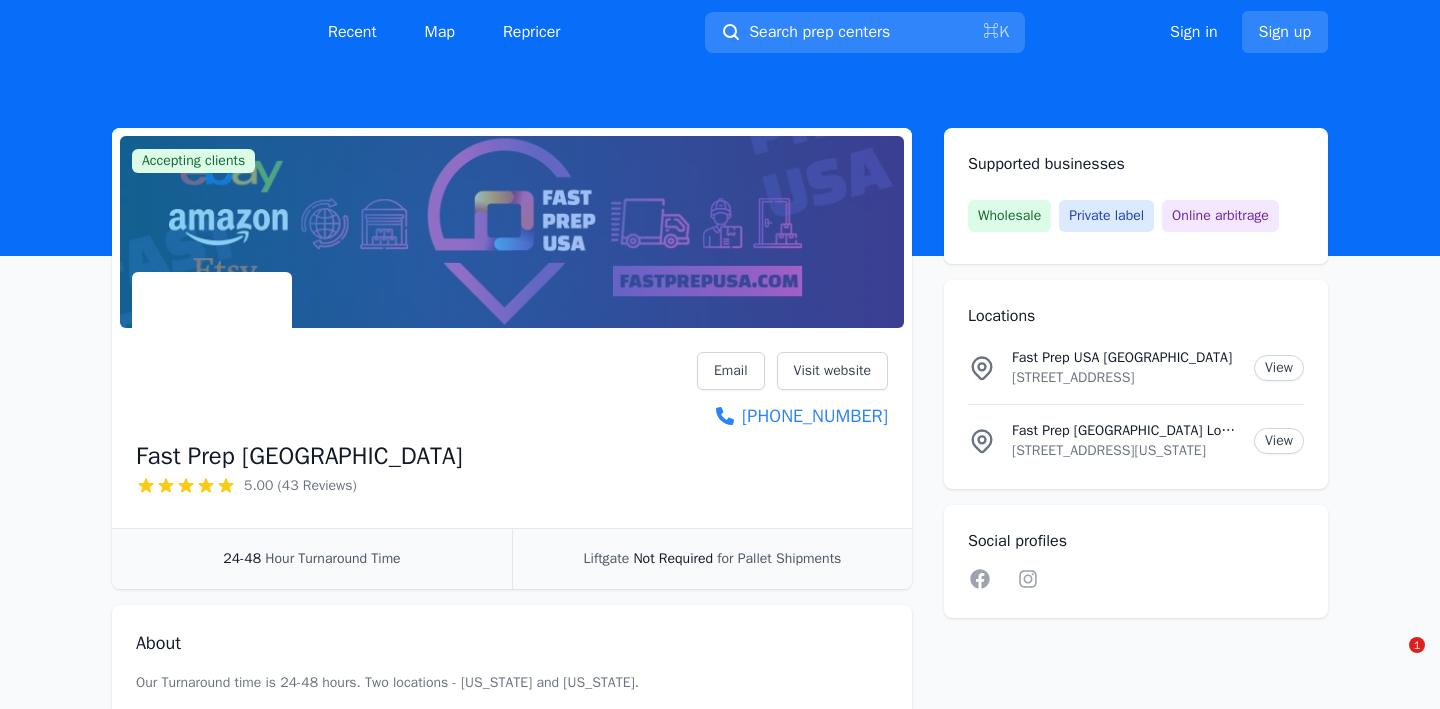 scroll, scrollTop: 0, scrollLeft: 0, axis: both 